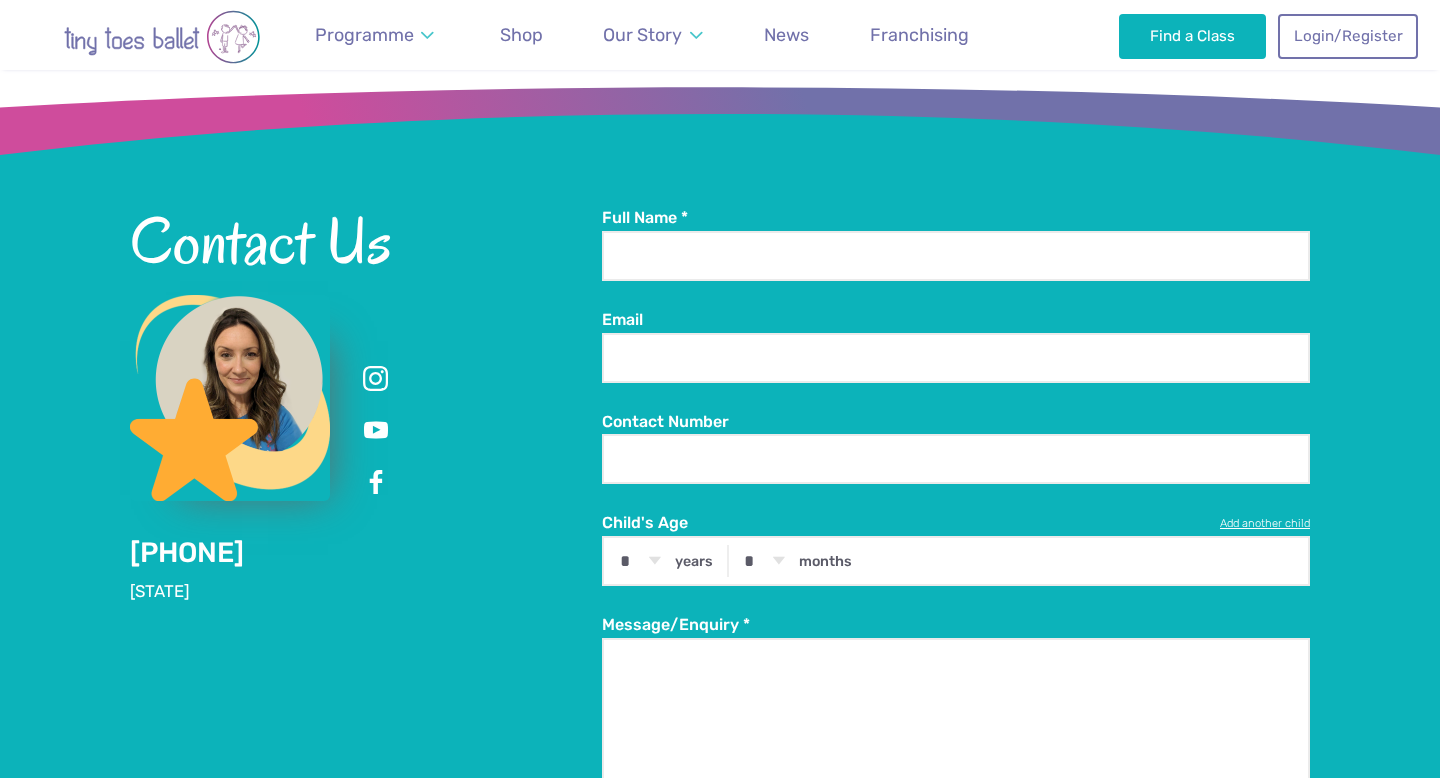 scroll, scrollTop: 5387, scrollLeft: 0, axis: vertical 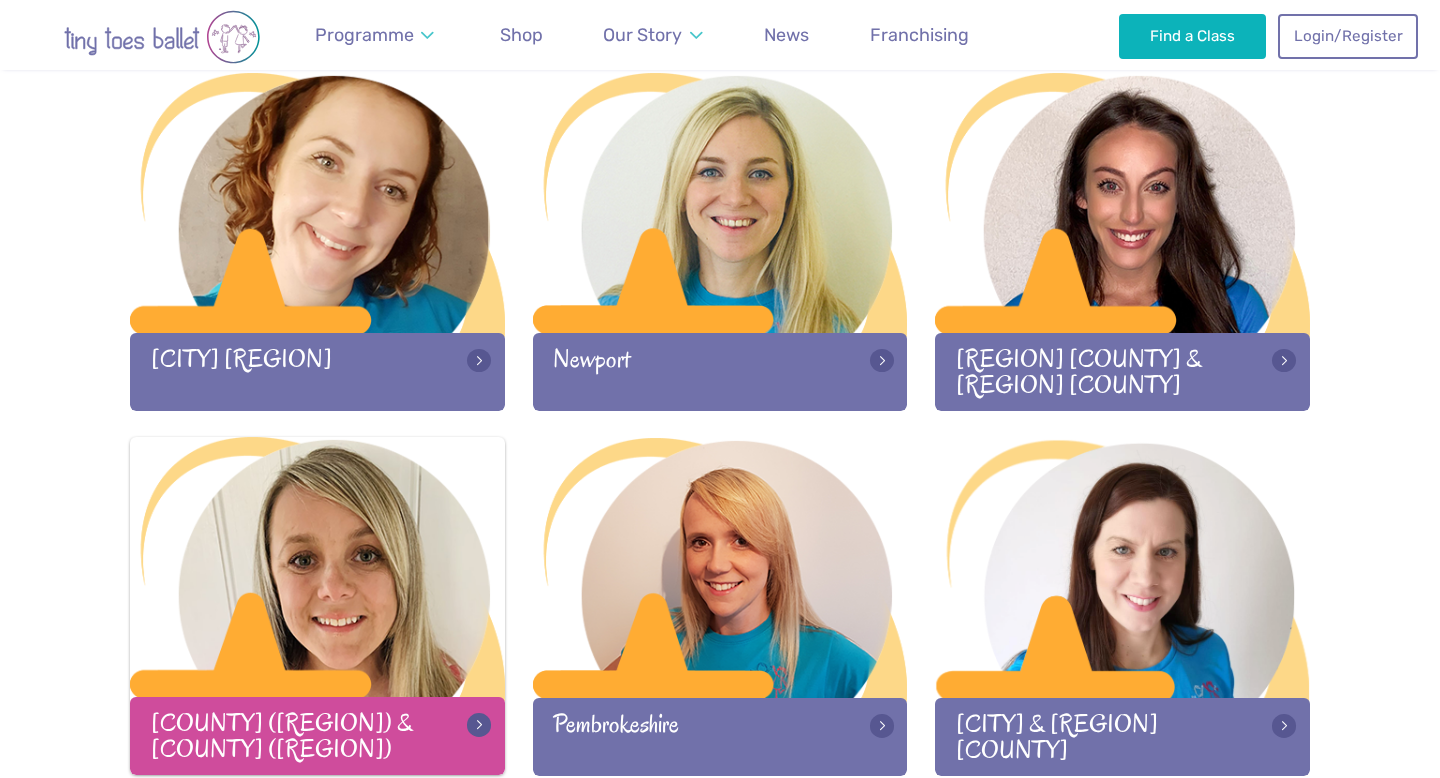 click at bounding box center (317, 569) 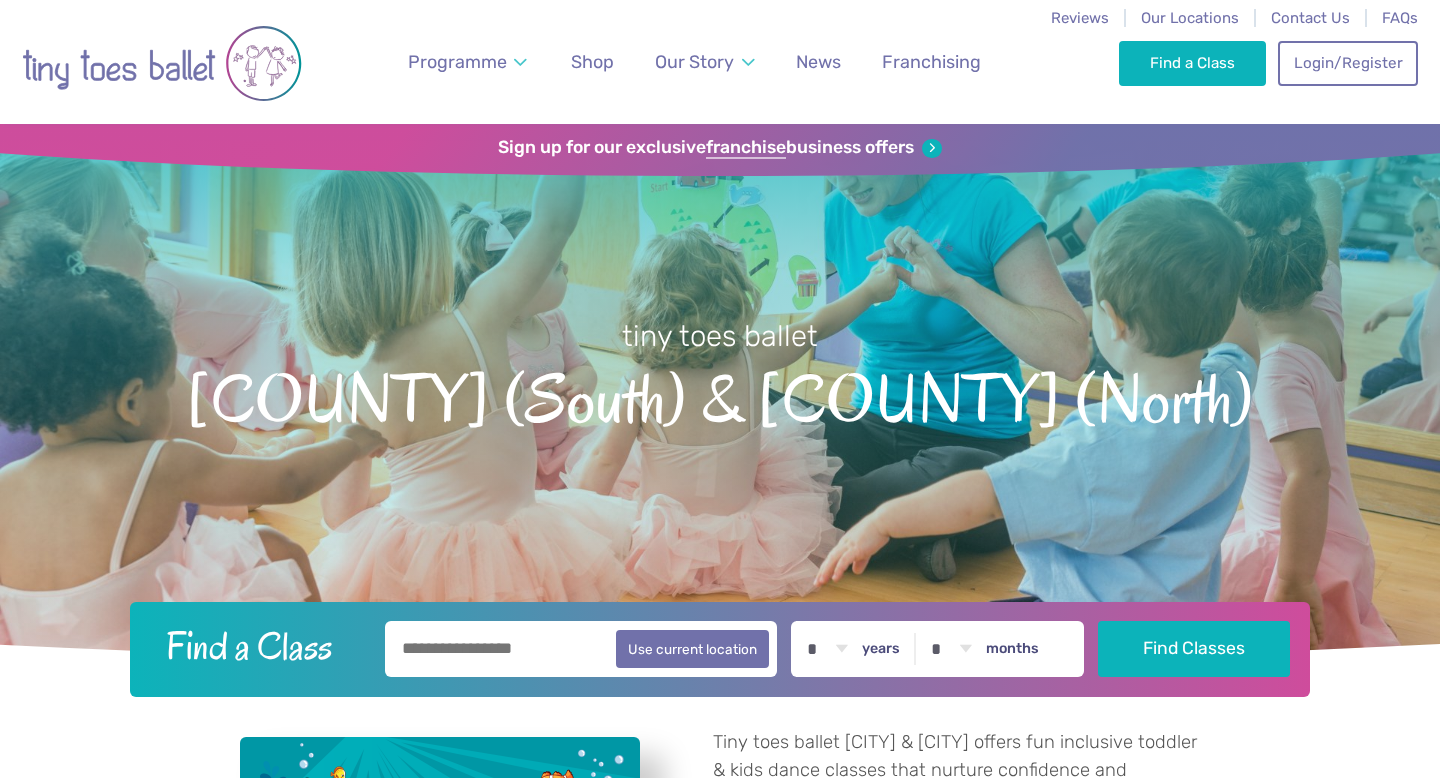scroll, scrollTop: 0, scrollLeft: 0, axis: both 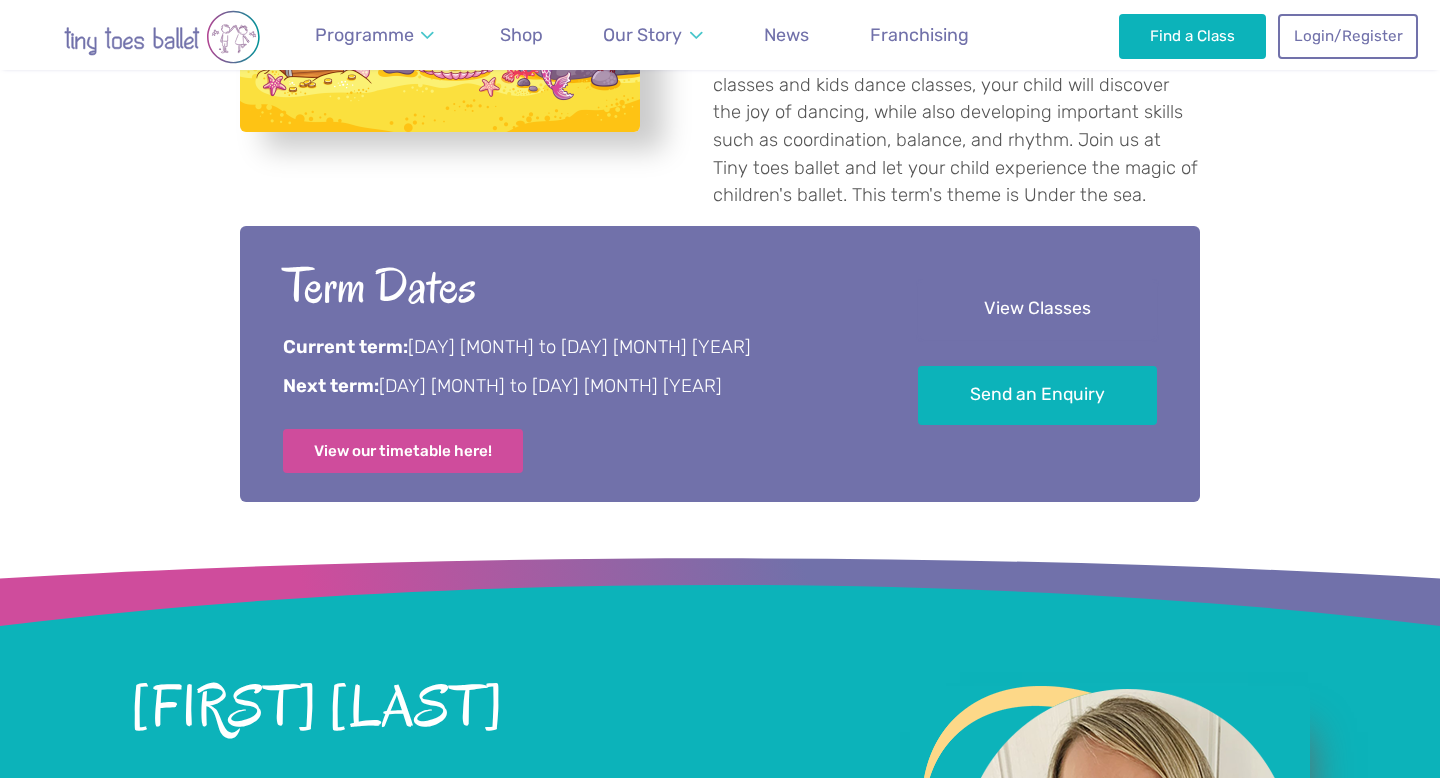 click on "View Classes" at bounding box center [1037, 309] 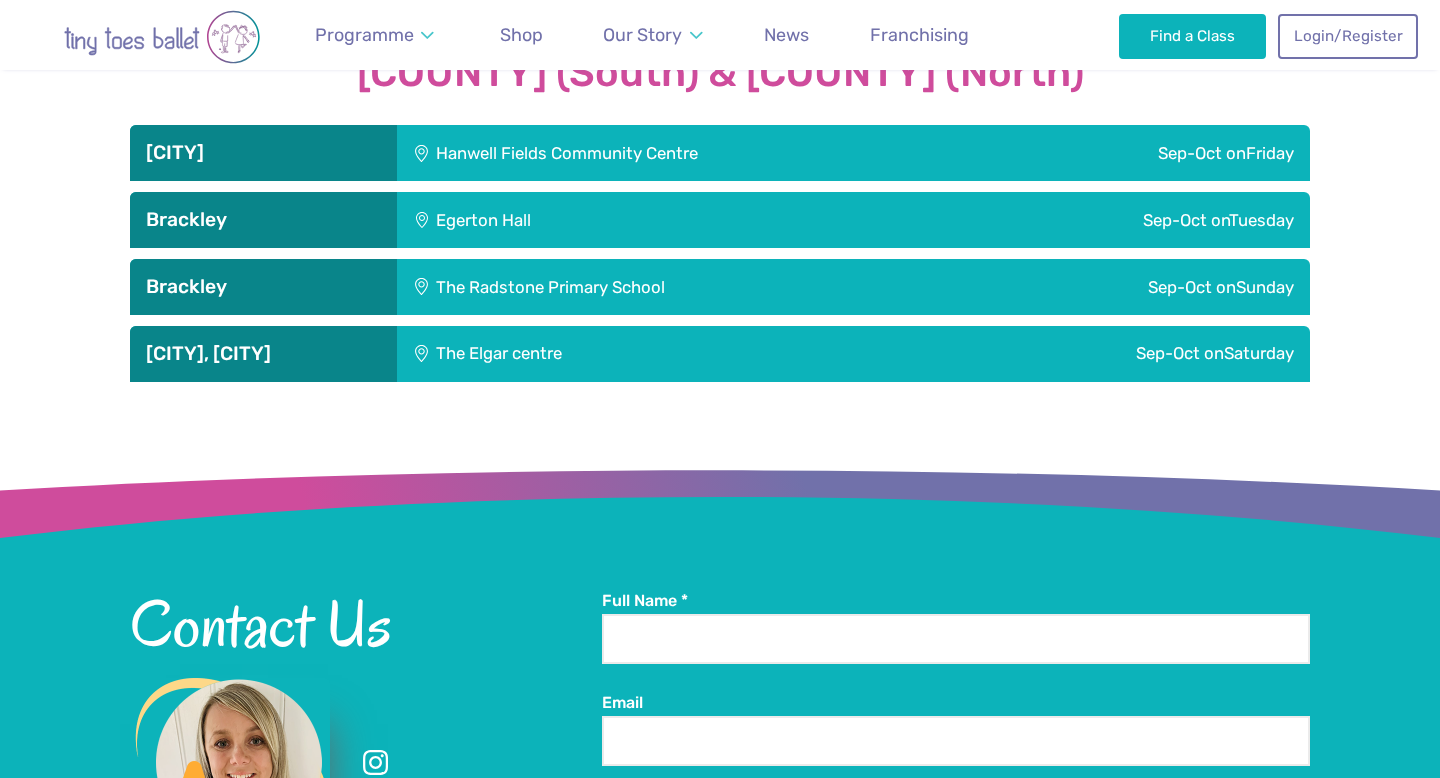 click on "Sep-Oct on  Sunday" at bounding box center (1134, 287) 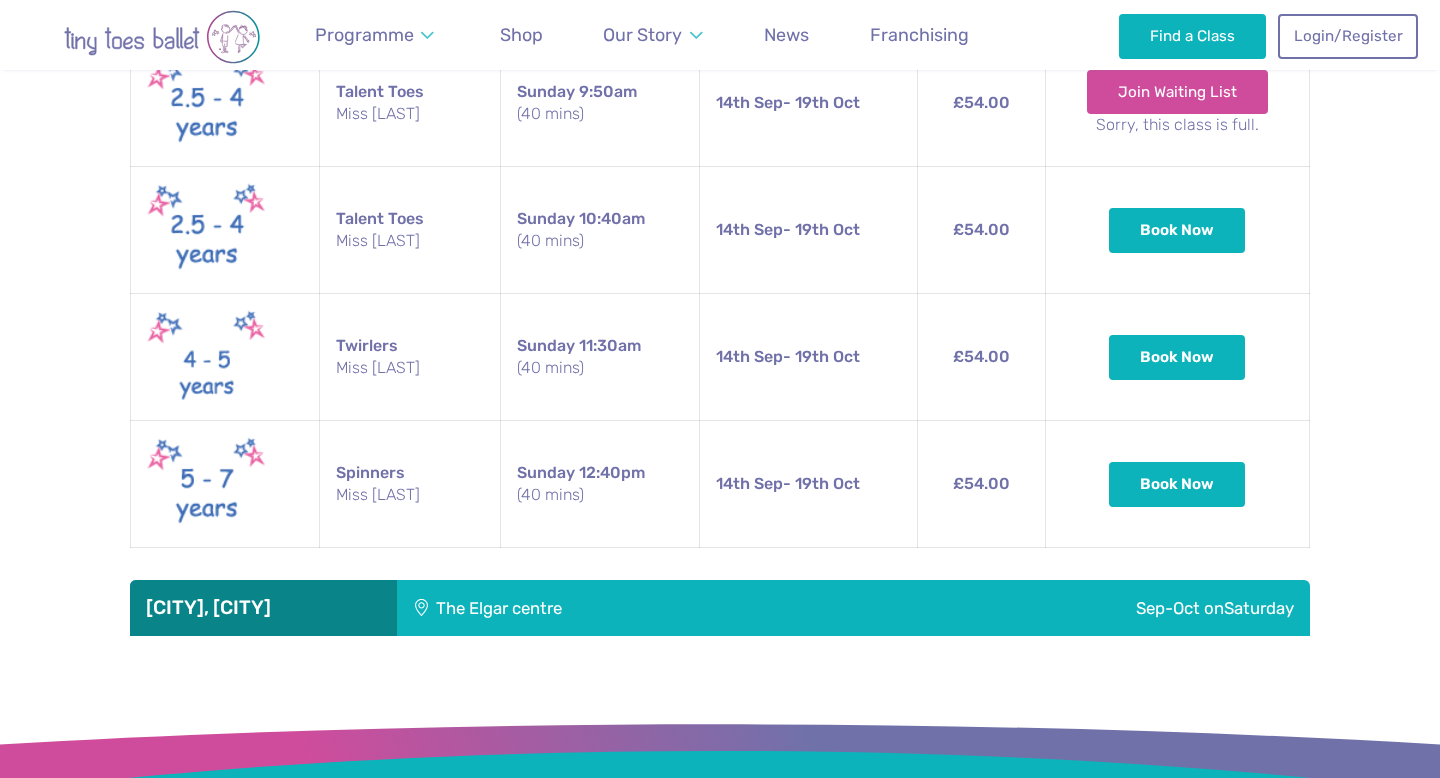 scroll, scrollTop: 2784, scrollLeft: 0, axis: vertical 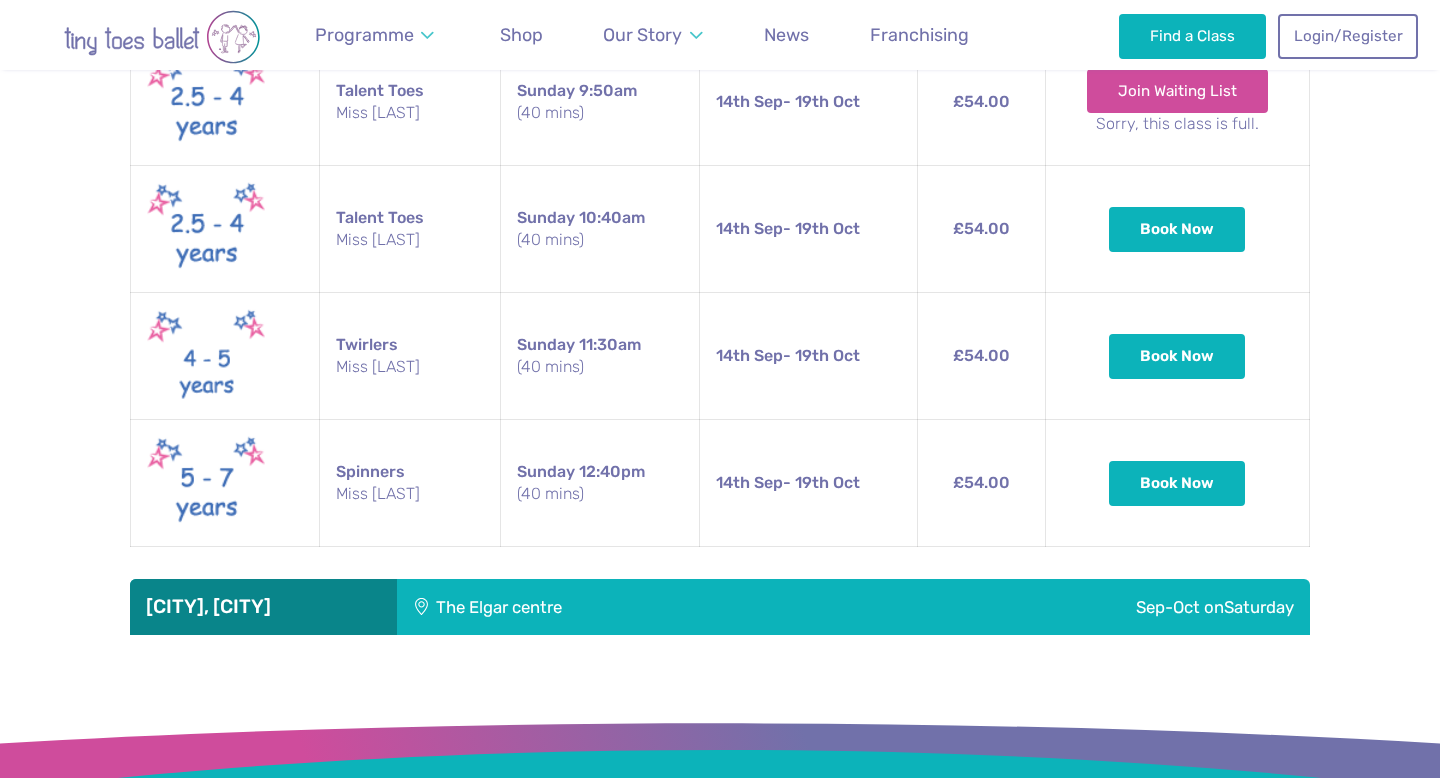 click on "Sep-Oct on  Saturday" at bounding box center [1076, 607] 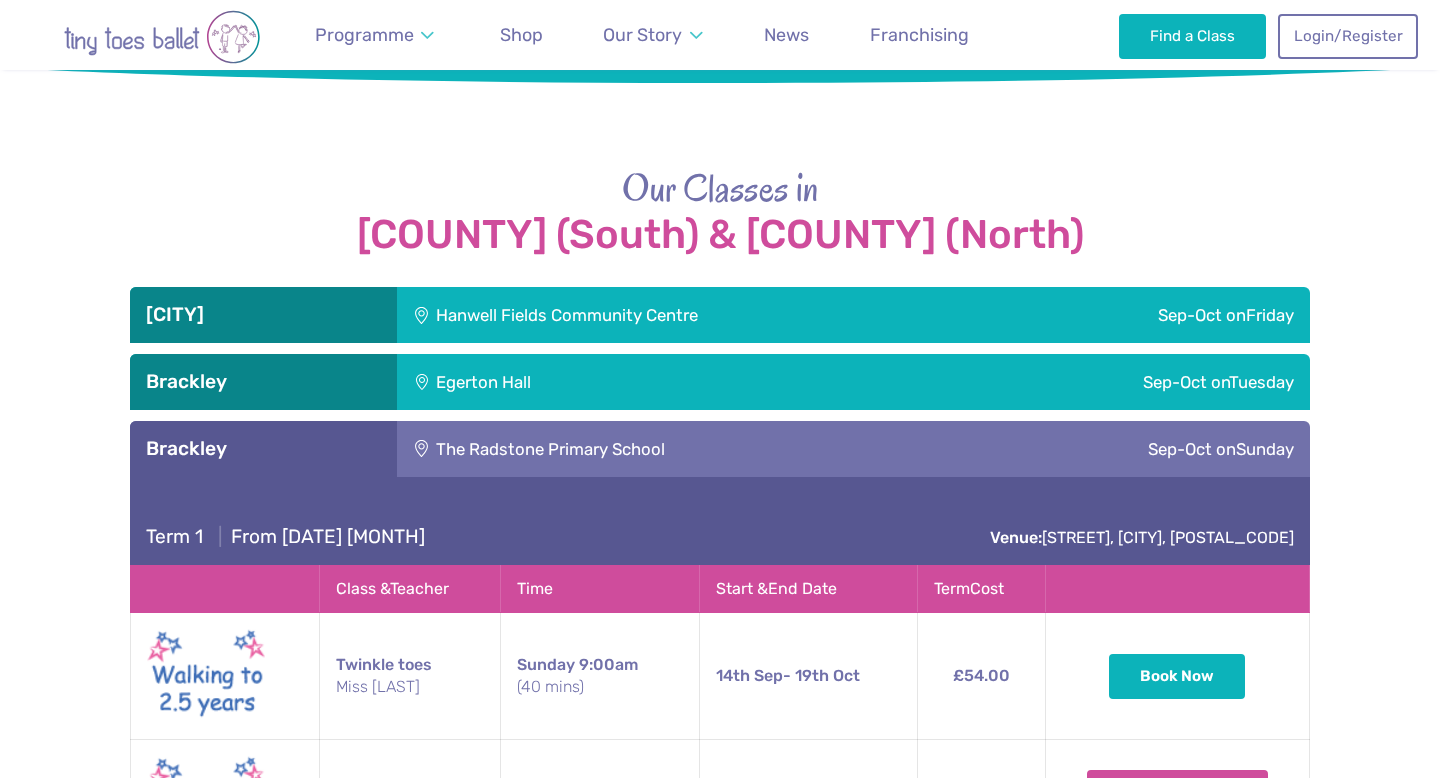 scroll, scrollTop: 1899, scrollLeft: 0, axis: vertical 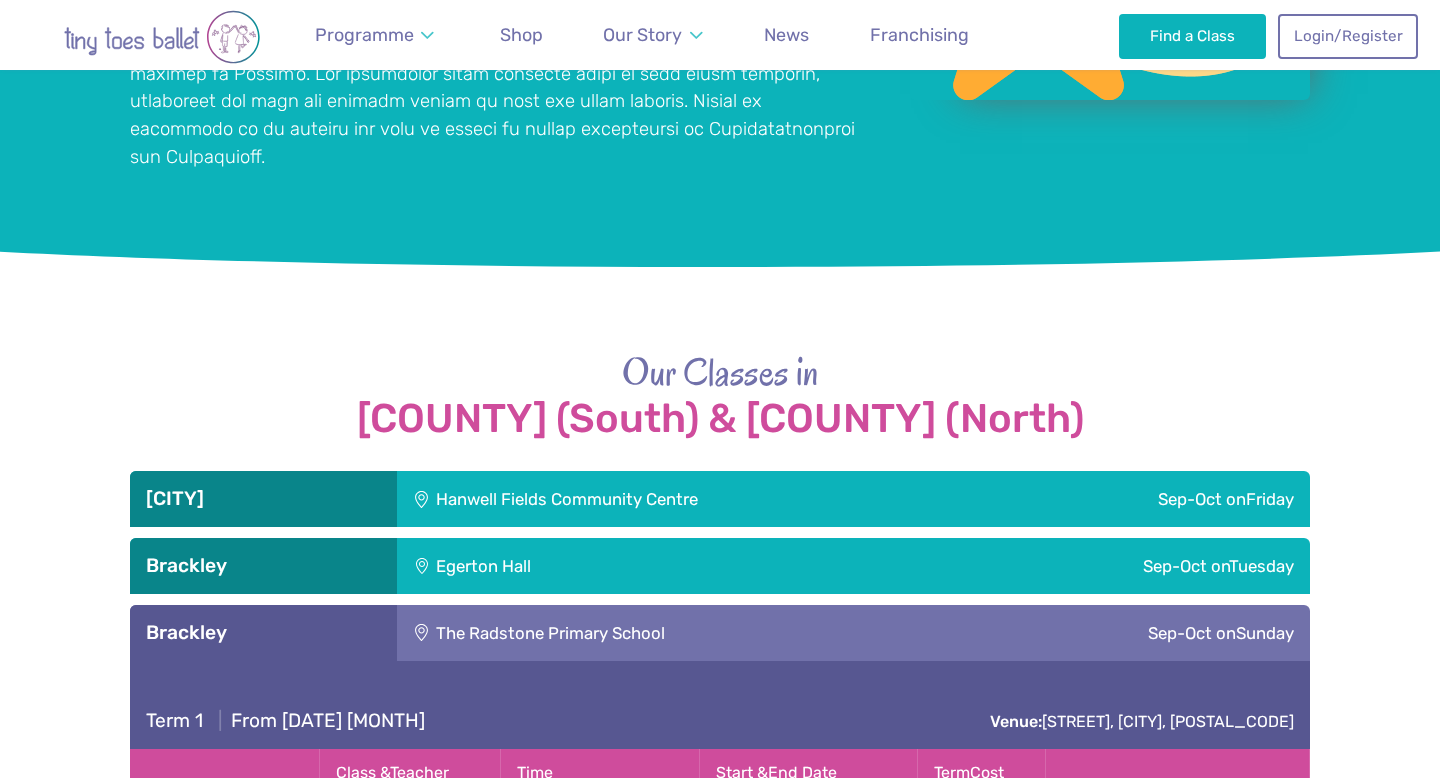 click on "Sep-Oct on  Tuesday" at bounding box center [1059, 566] 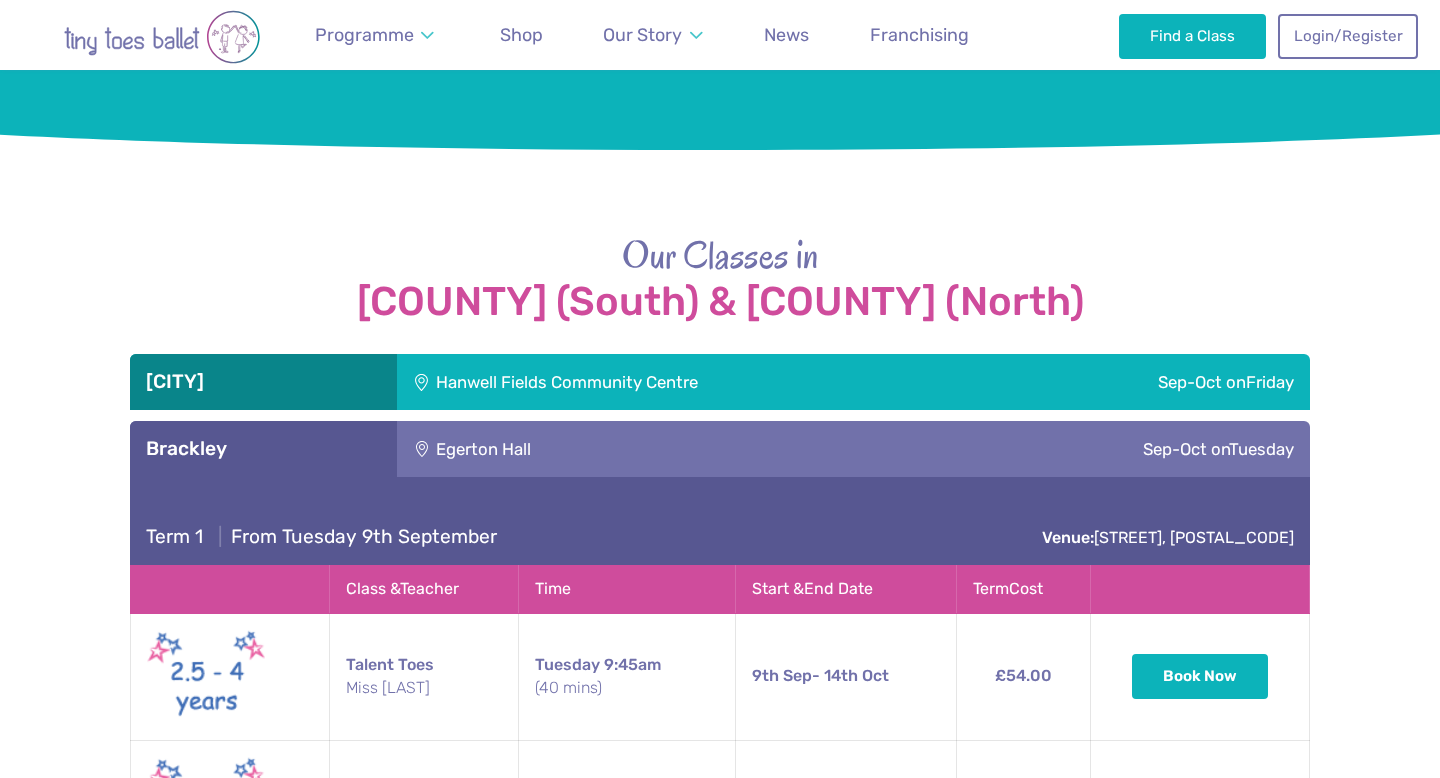 scroll, scrollTop: 1977, scrollLeft: 0, axis: vertical 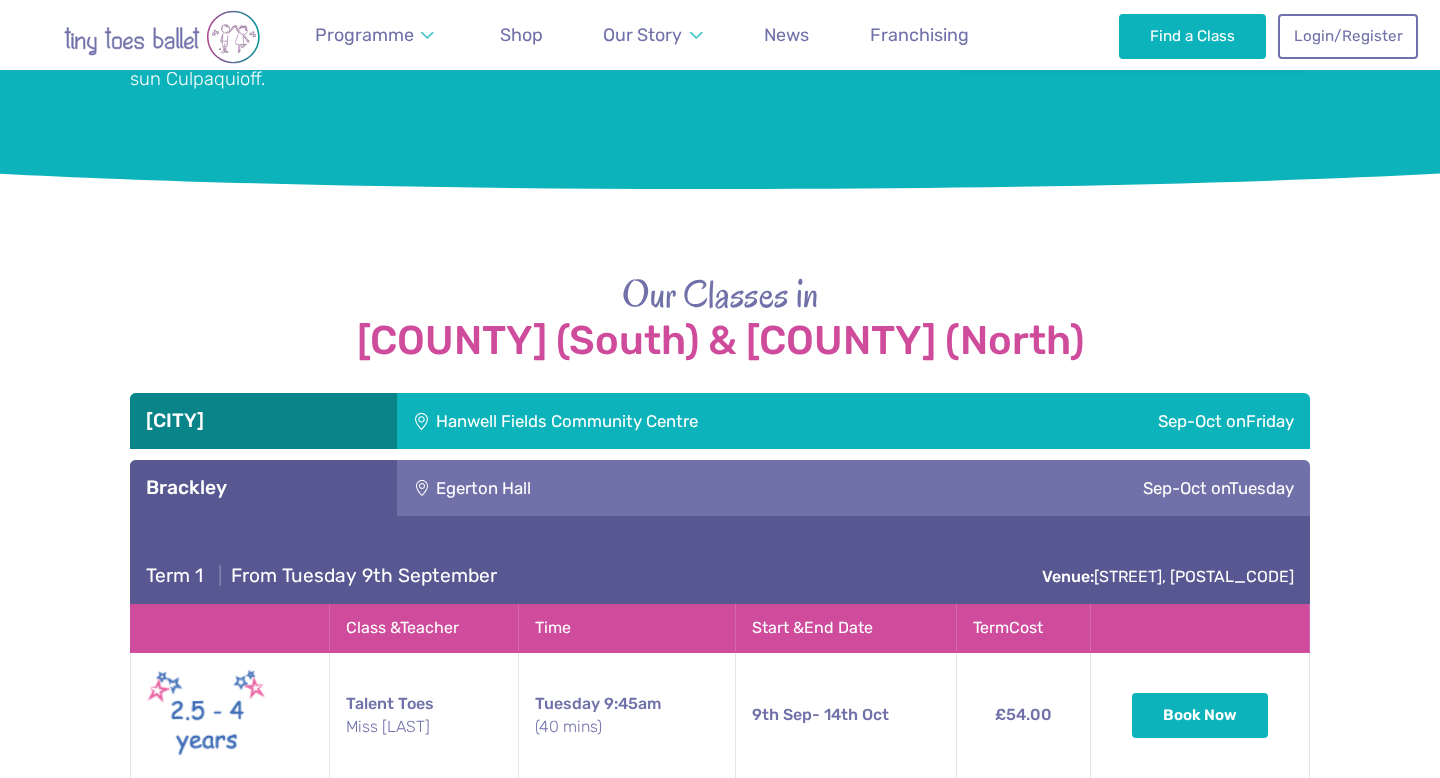 click on "Hanwell Fields Community Centre" at bounding box center [695, 421] 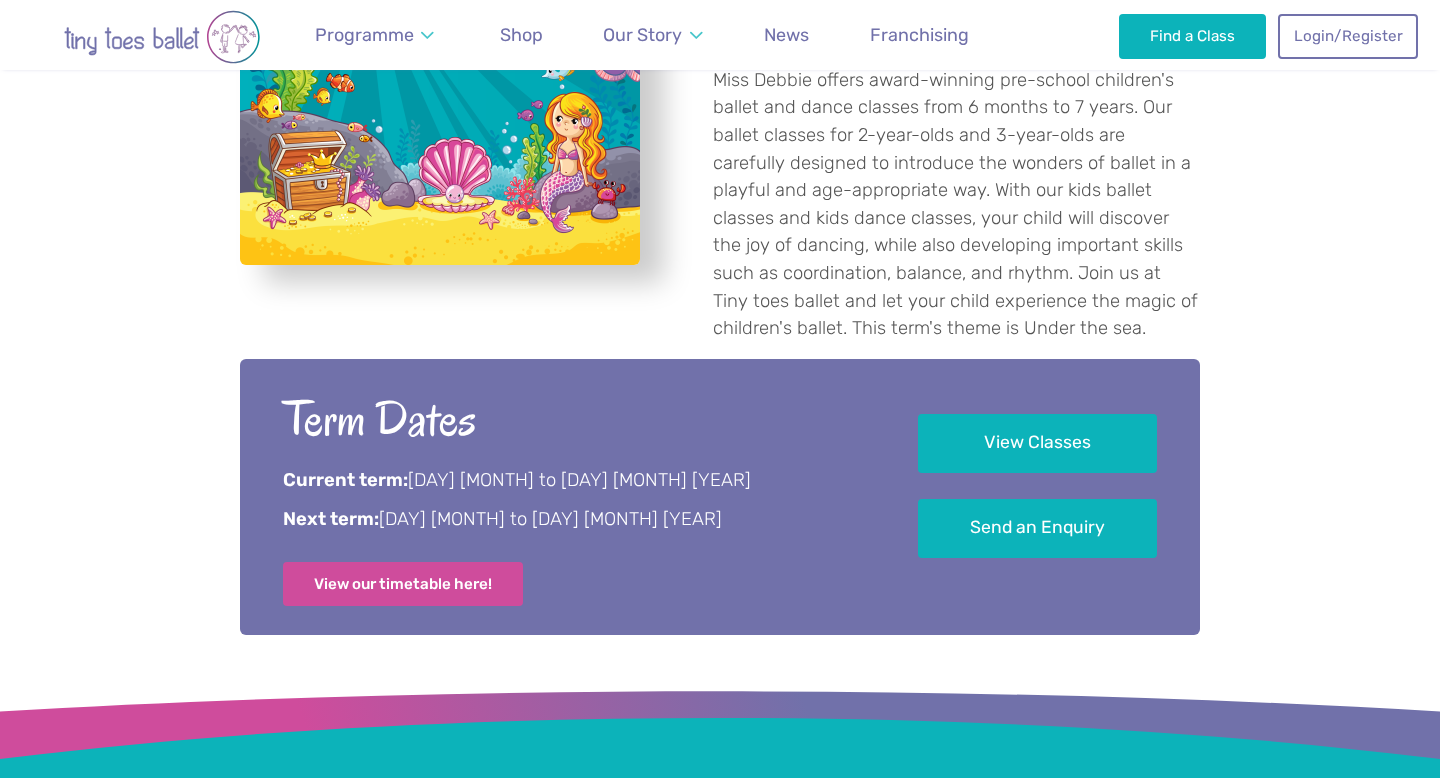 scroll, scrollTop: 0, scrollLeft: 0, axis: both 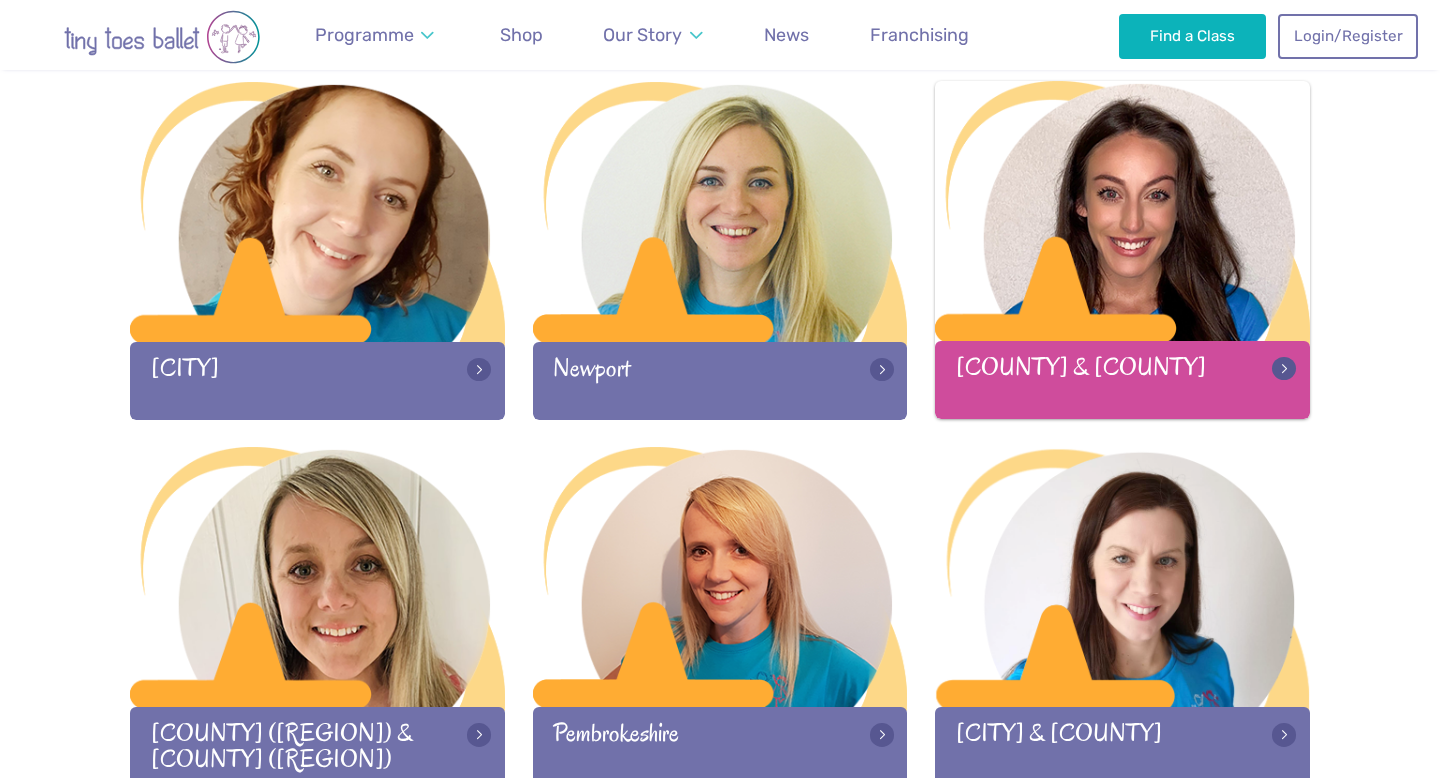 click at bounding box center [1122, 213] 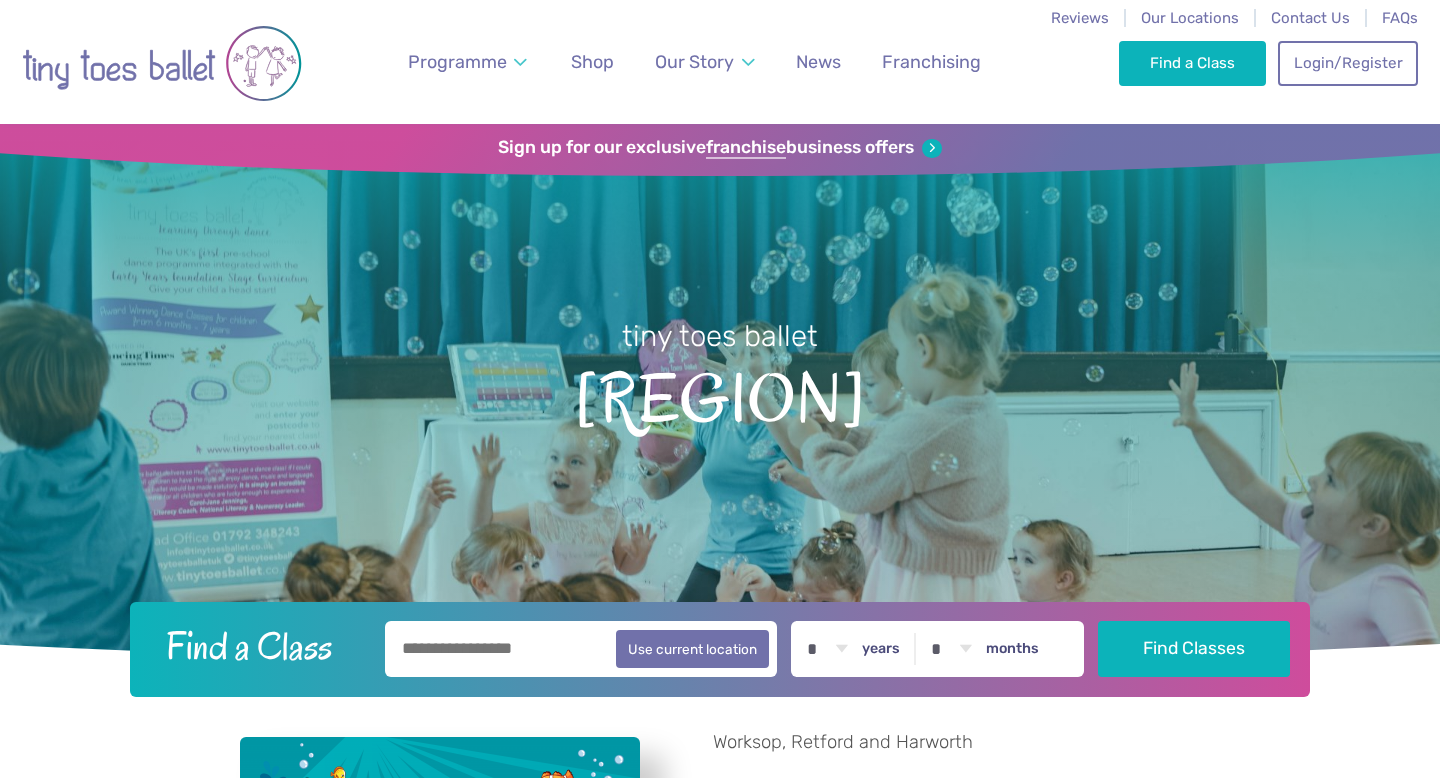 scroll, scrollTop: 0, scrollLeft: 0, axis: both 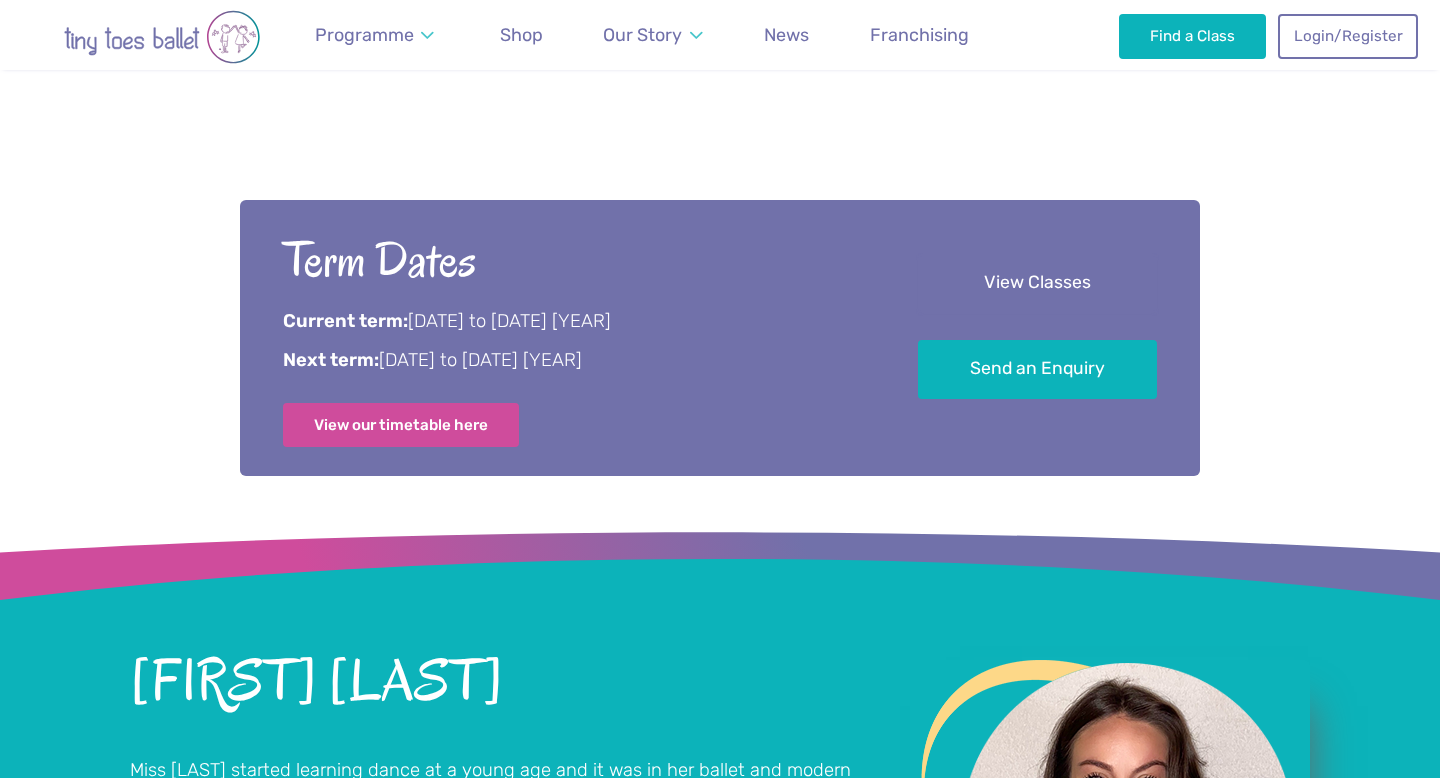 click on "View Classes" at bounding box center [1037, 283] 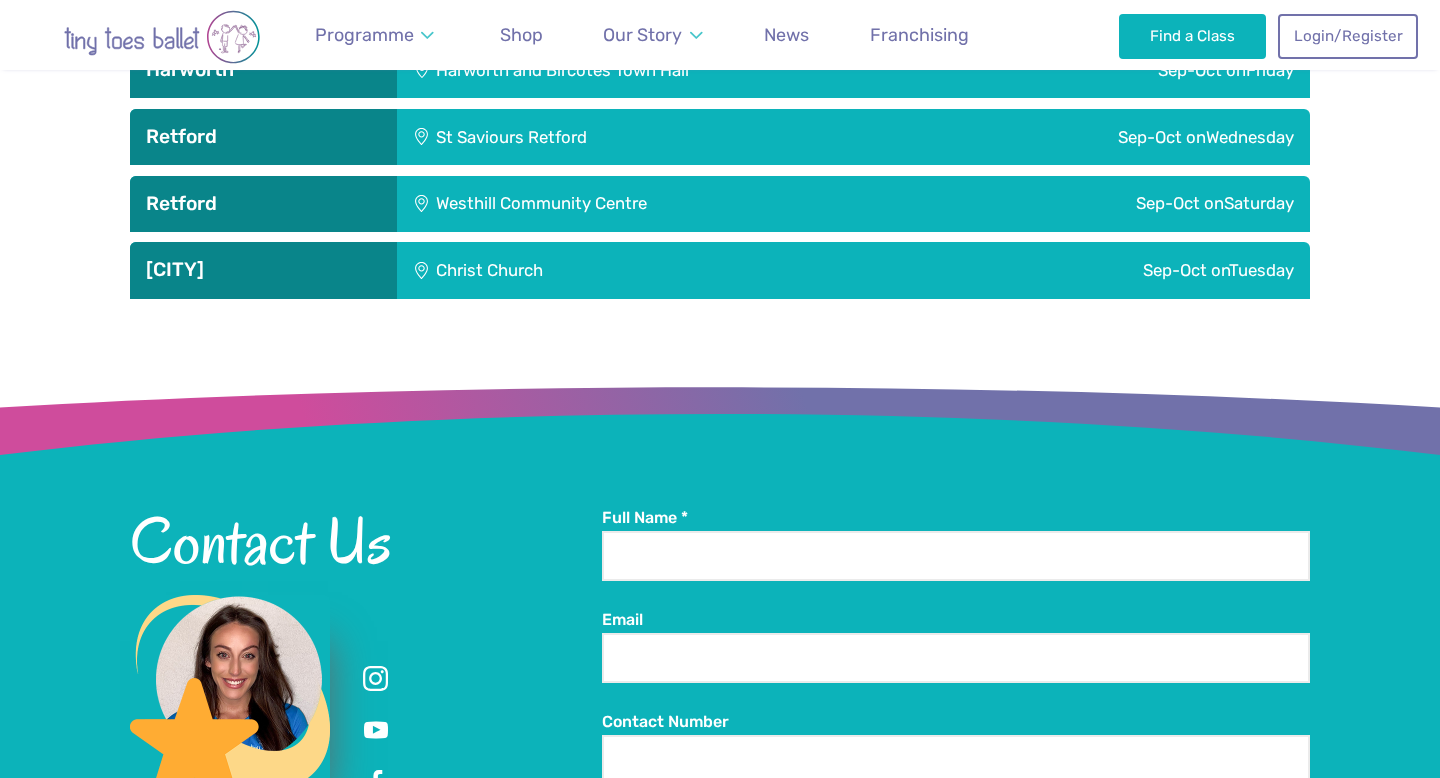 click on "Sep-Oct on  Saturday" at bounding box center [1119, 204] 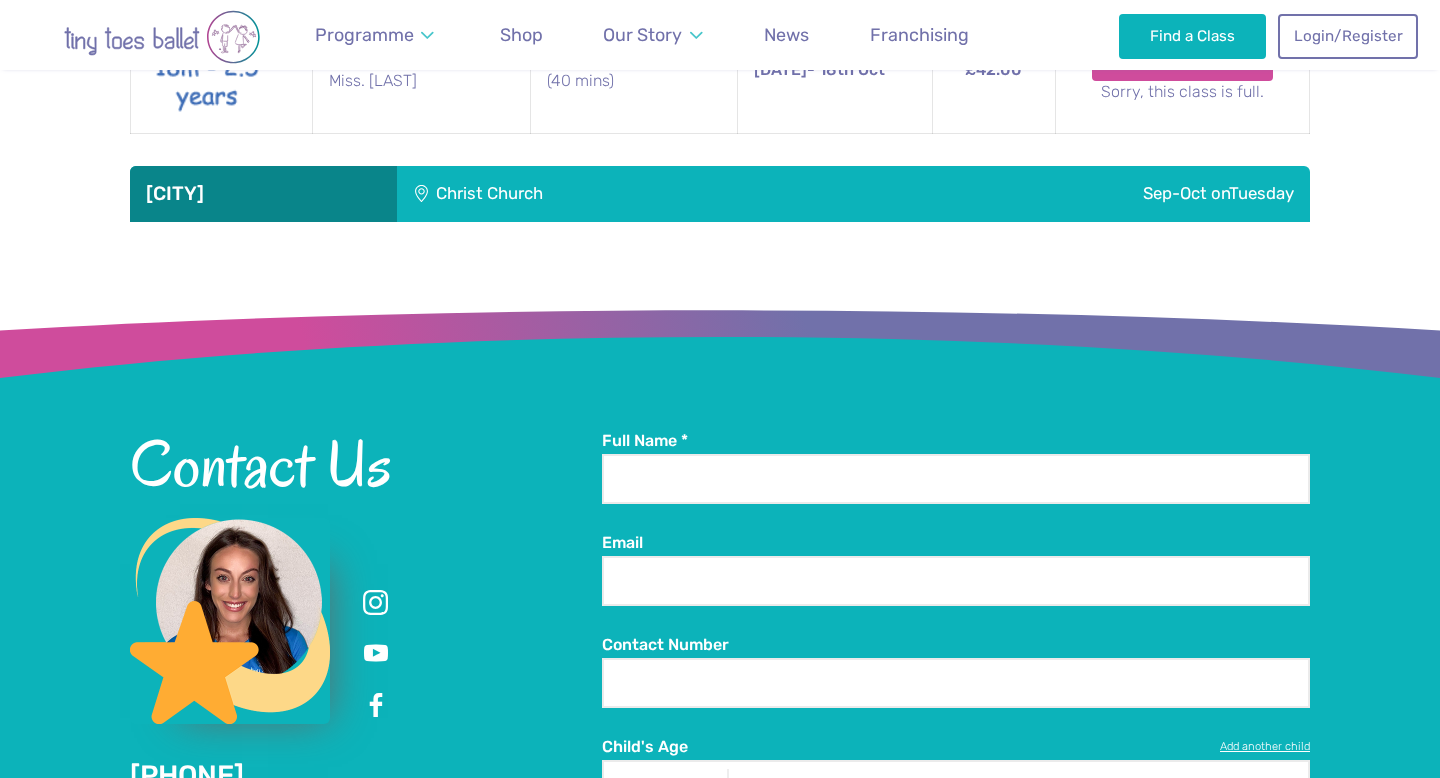 scroll, scrollTop: 3009, scrollLeft: 0, axis: vertical 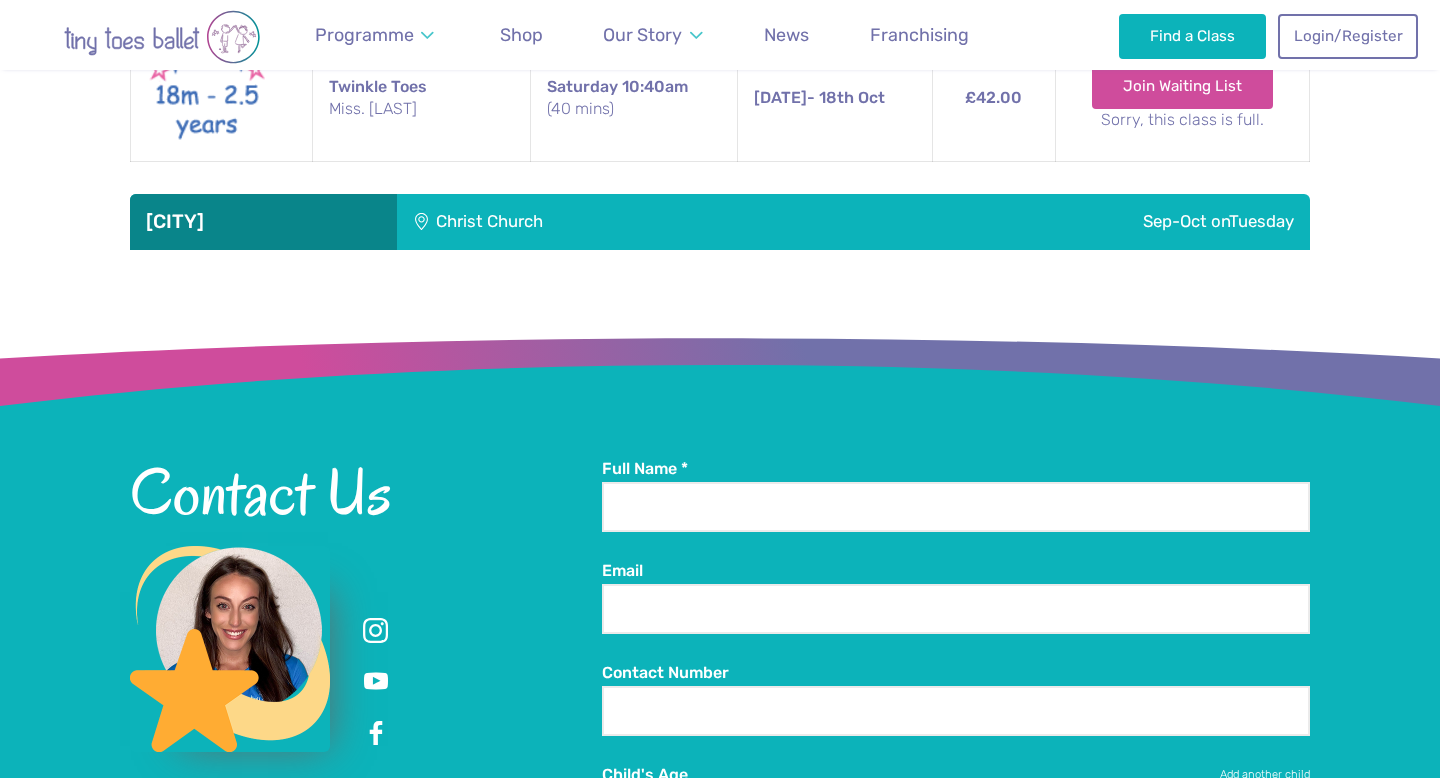 click on "Sep-Oct on  Tuesday" at bounding box center (1067, 222) 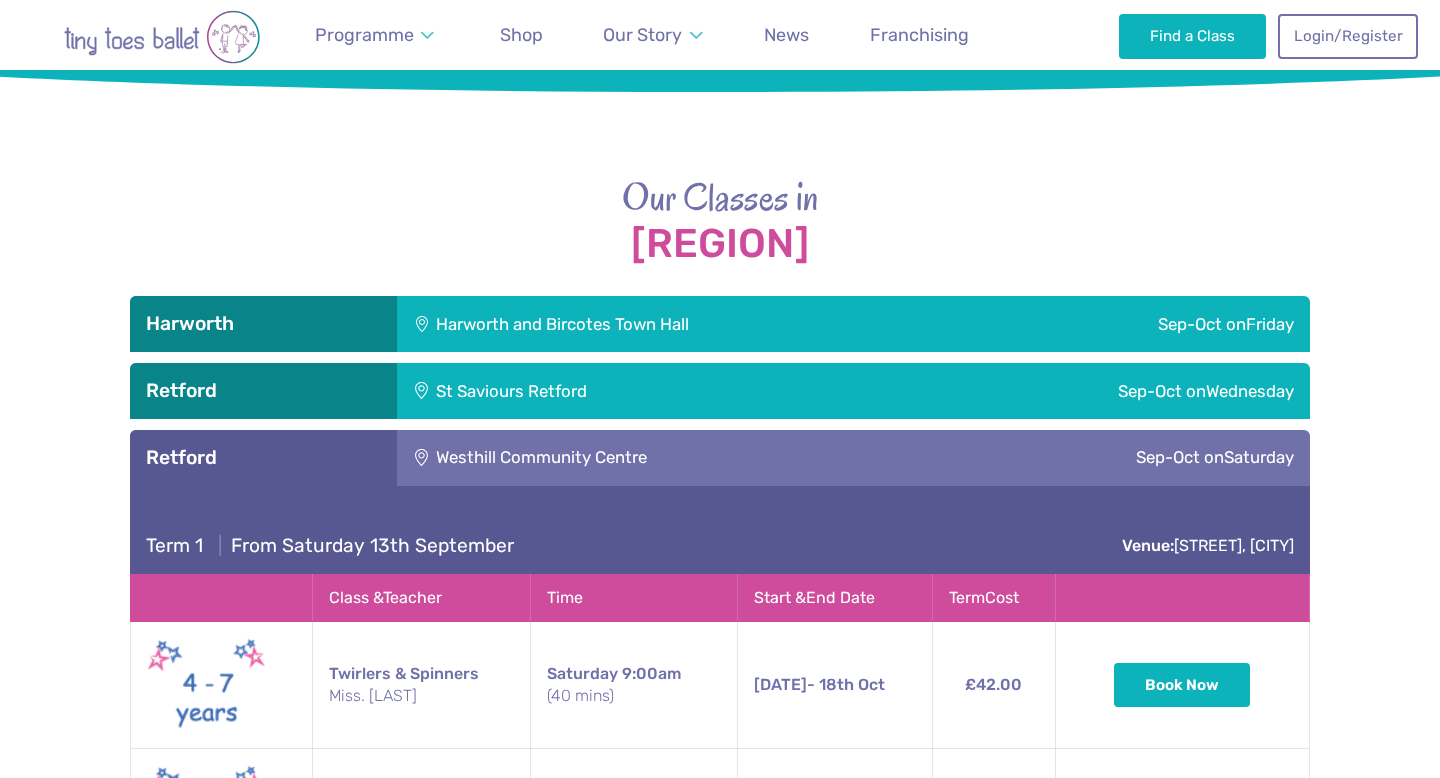 scroll, scrollTop: 2156, scrollLeft: 0, axis: vertical 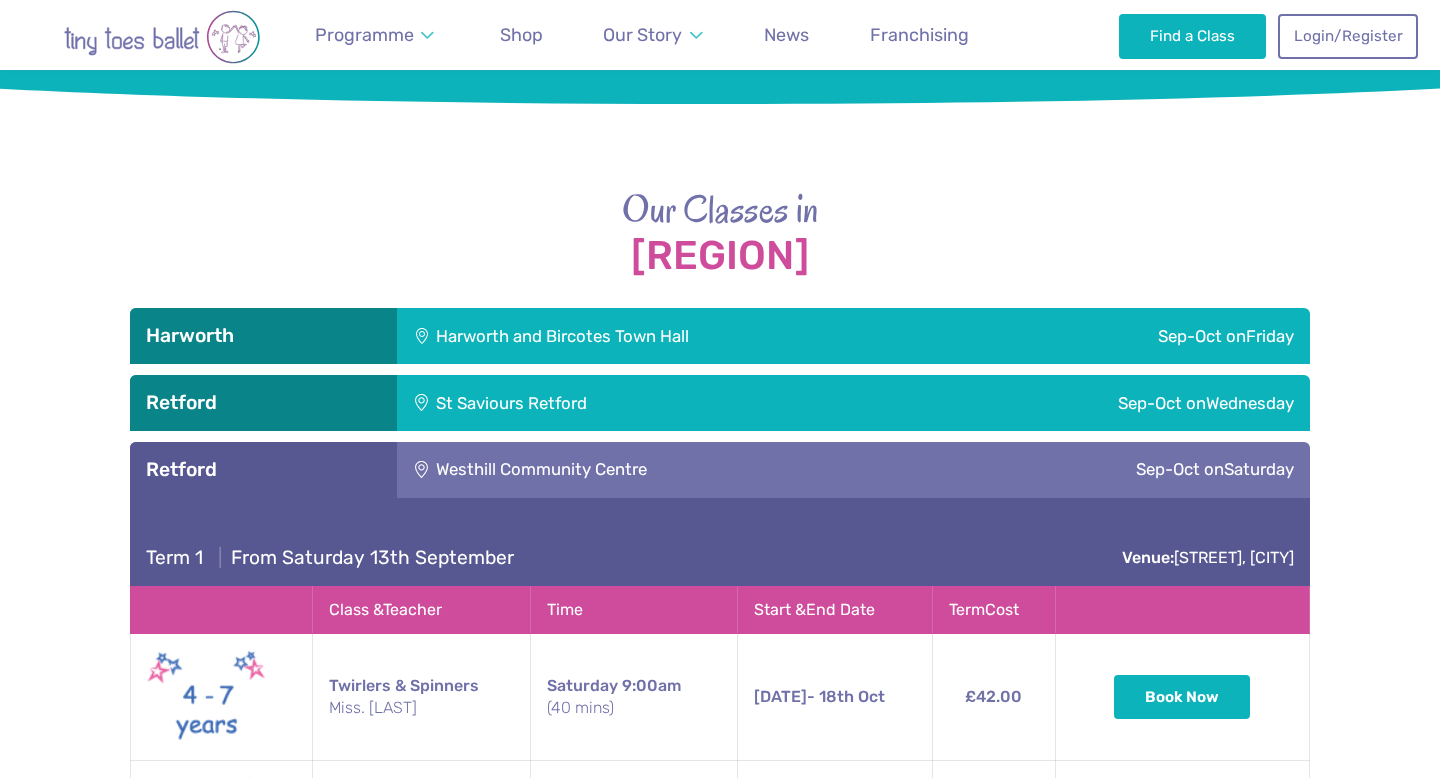click on "Harworth and Bircotes Town Hall" at bounding box center [692, 336] 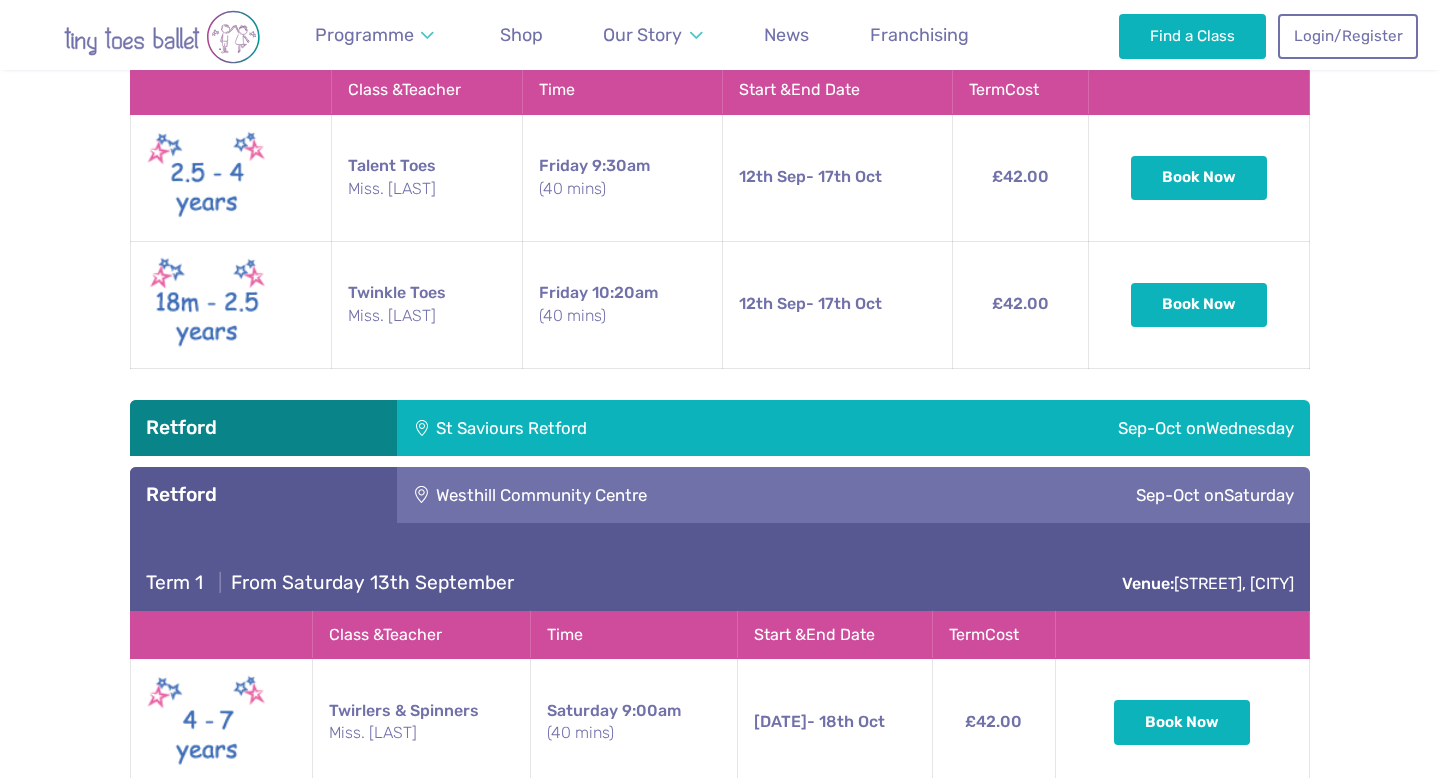 scroll, scrollTop: 2548, scrollLeft: 0, axis: vertical 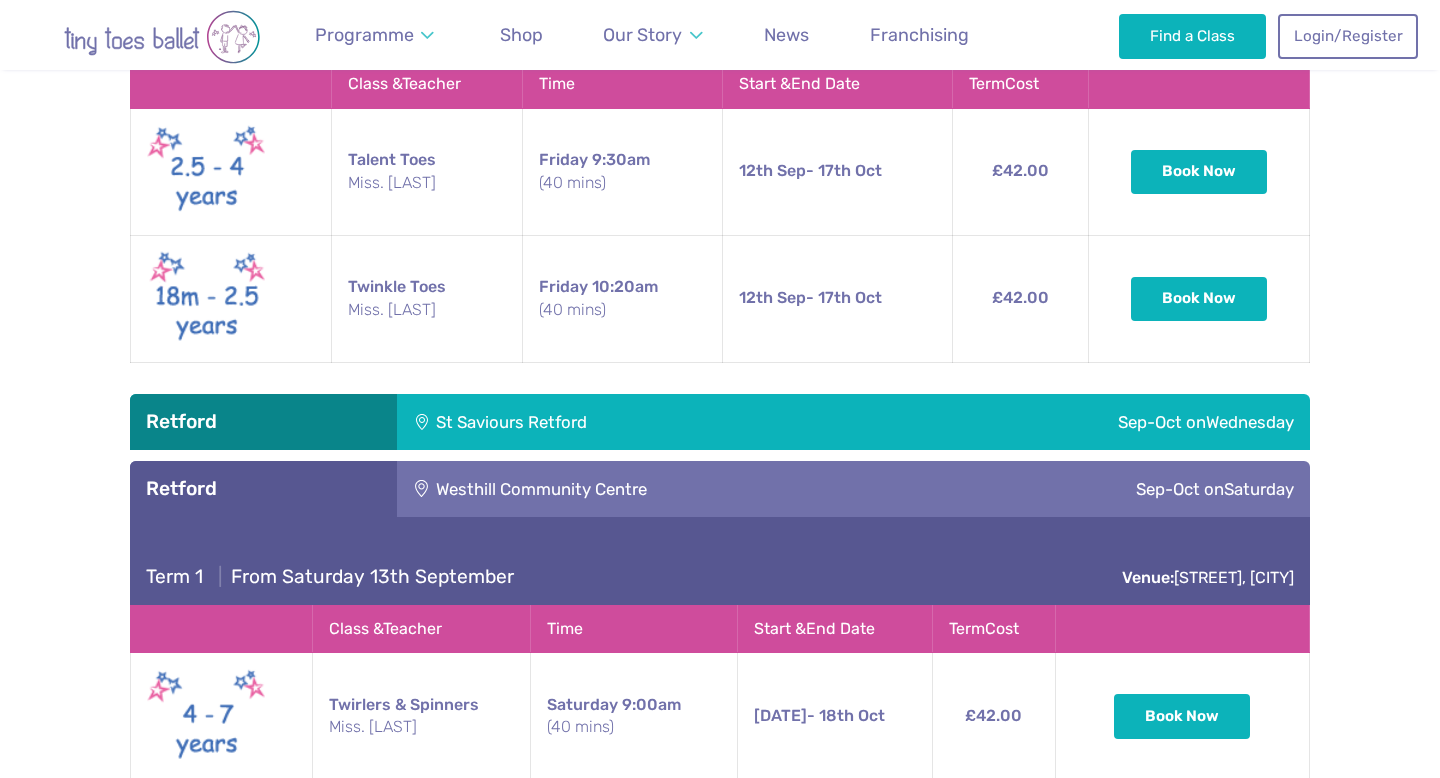 click on "Sep-Oct on  Wednesday" at bounding box center (1080, 422) 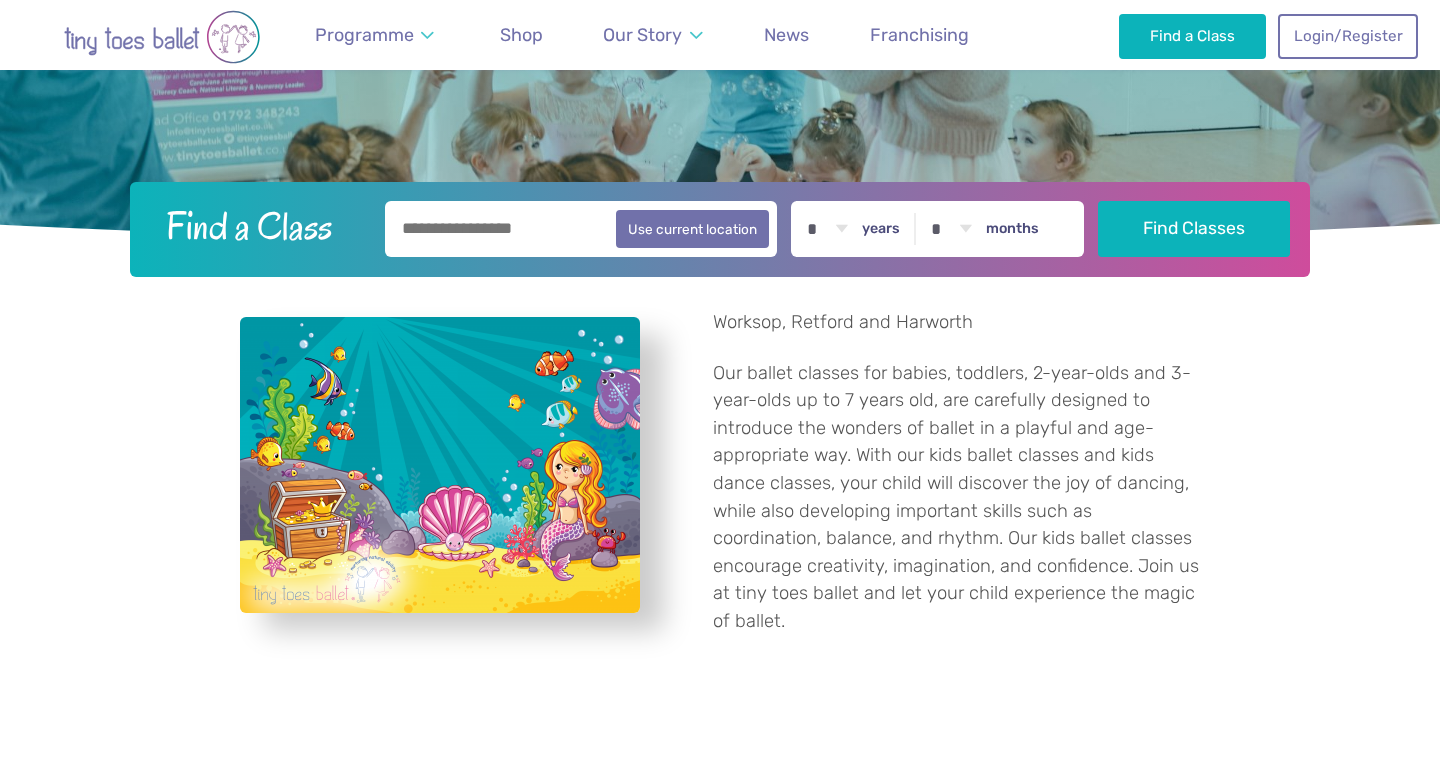 scroll, scrollTop: 0, scrollLeft: 0, axis: both 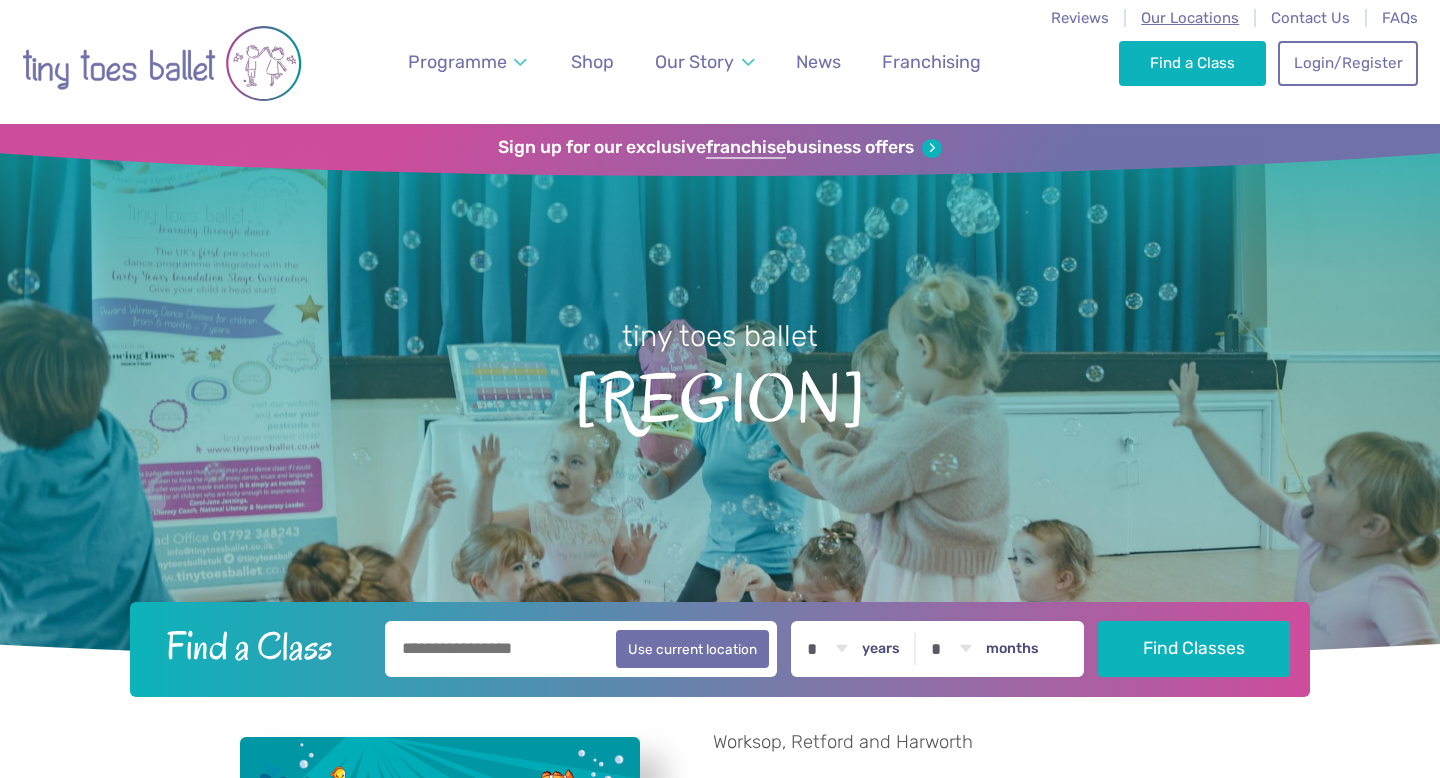 click on "Our Locations" at bounding box center (1190, 18) 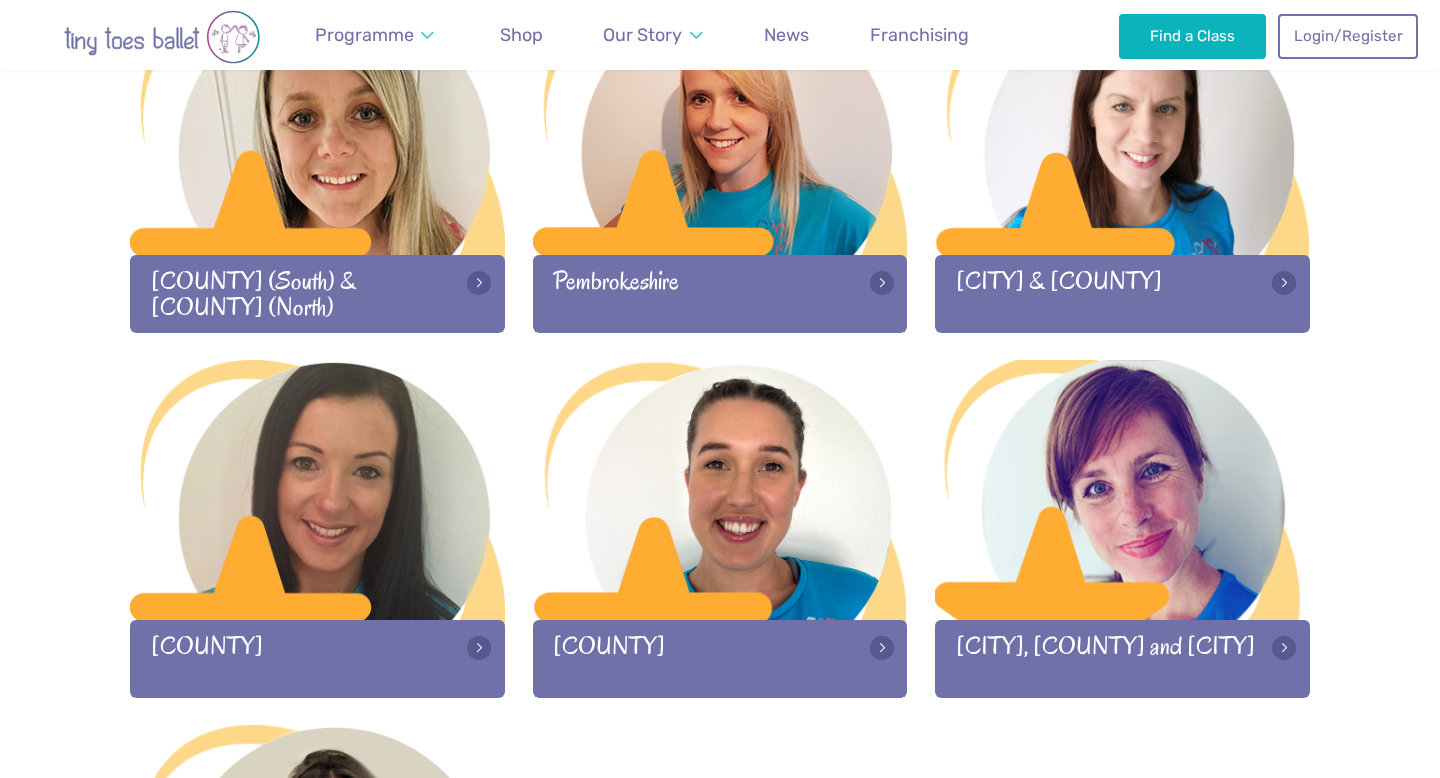 scroll, scrollTop: 2555, scrollLeft: 0, axis: vertical 